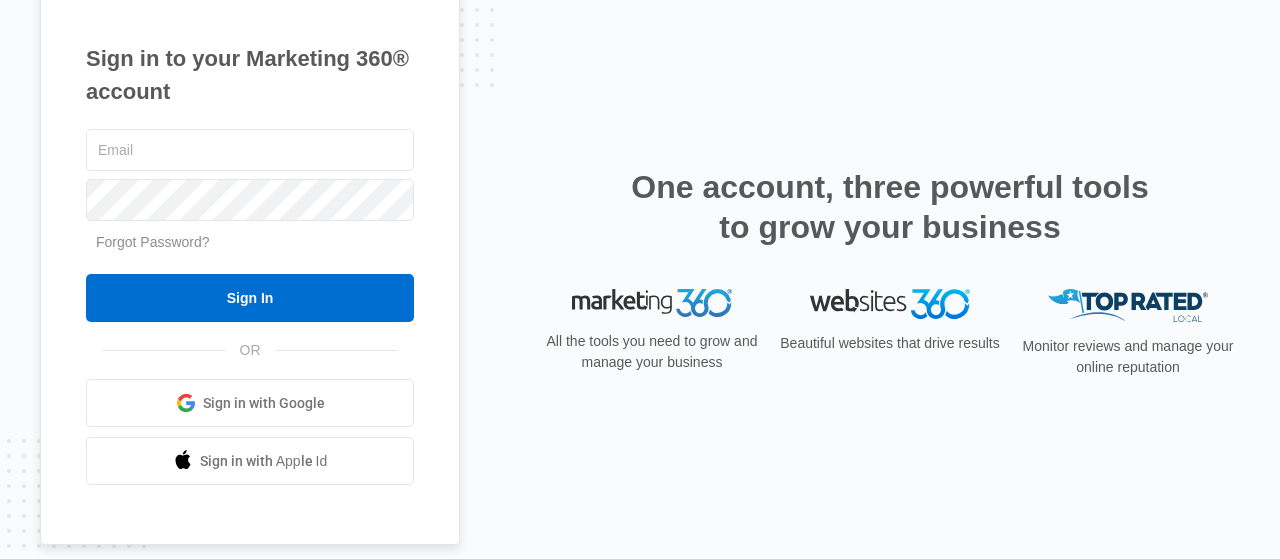 scroll, scrollTop: 0, scrollLeft: 0, axis: both 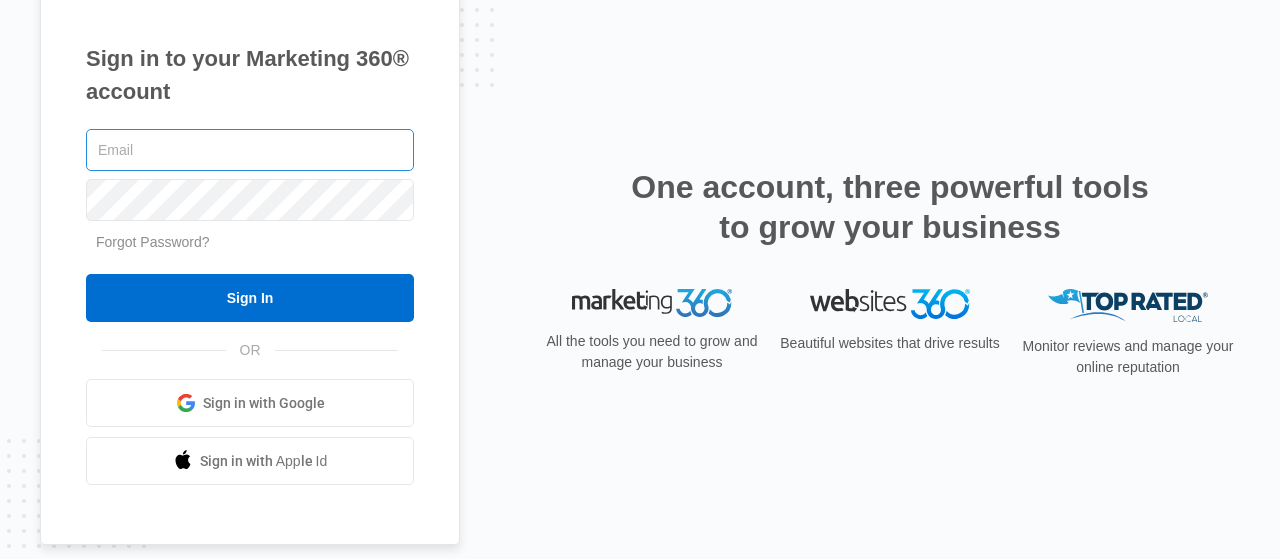 click at bounding box center [250, 150] 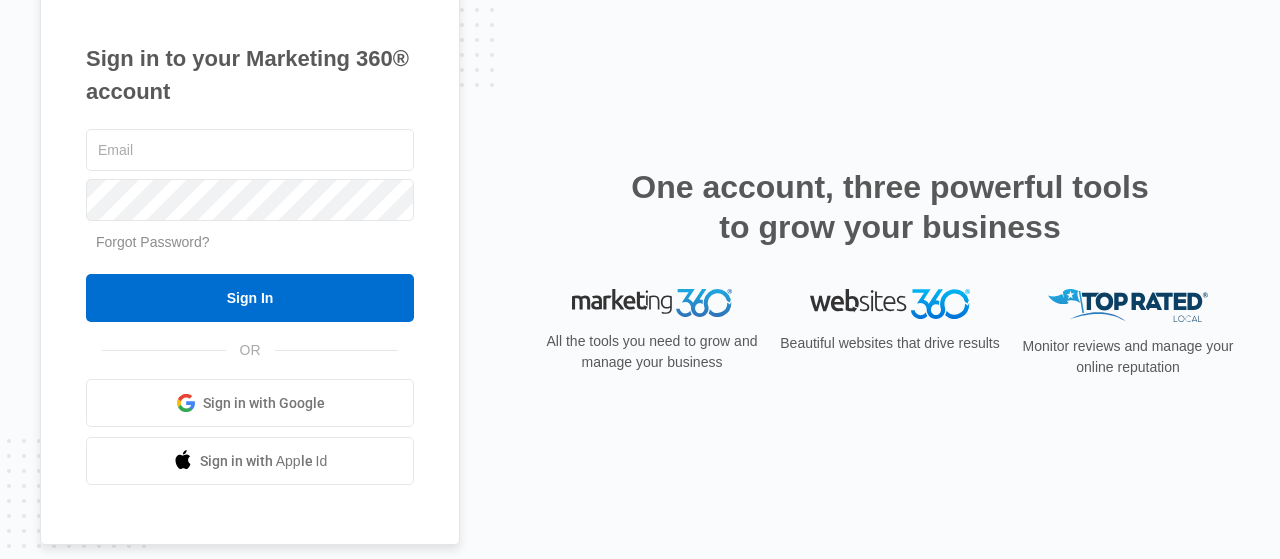 type on "[EMAIL]" 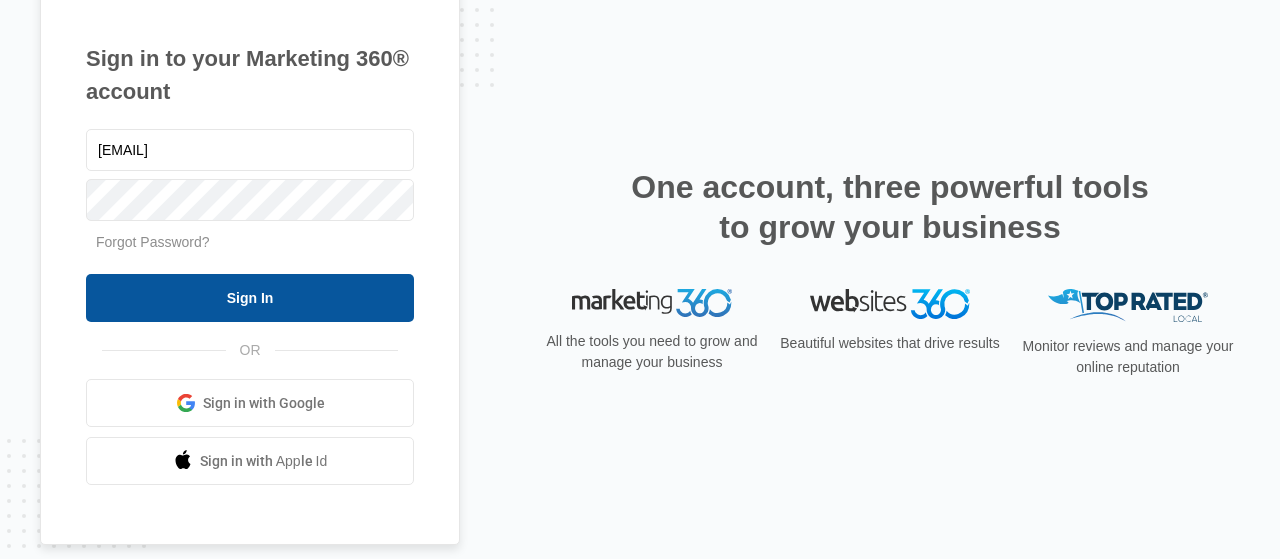 click on "Sign In" at bounding box center [250, 298] 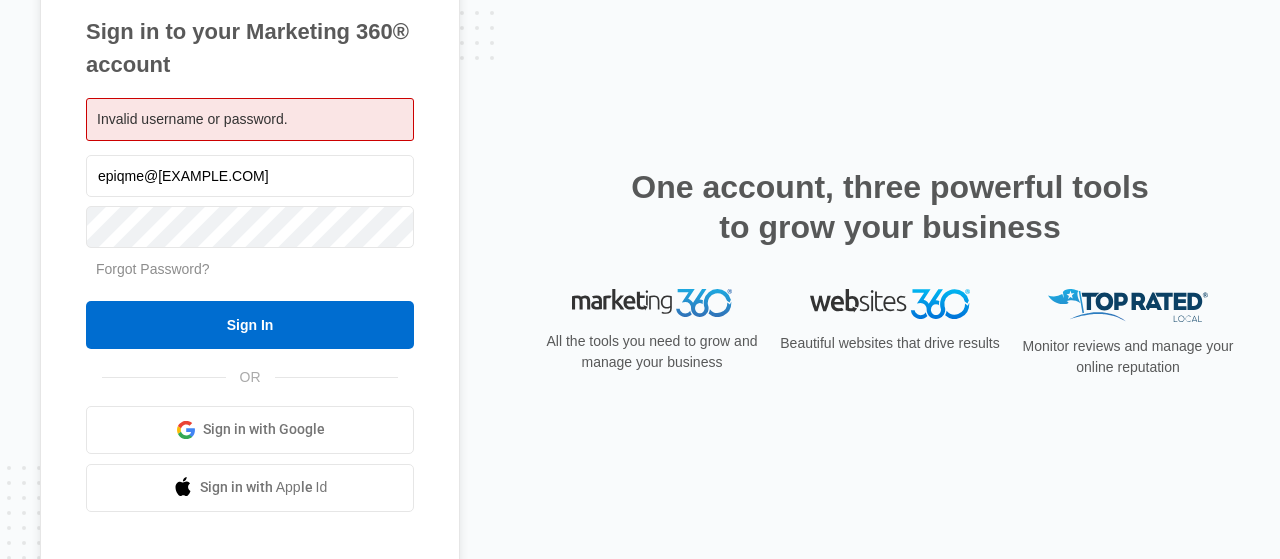 scroll, scrollTop: 0, scrollLeft: 0, axis: both 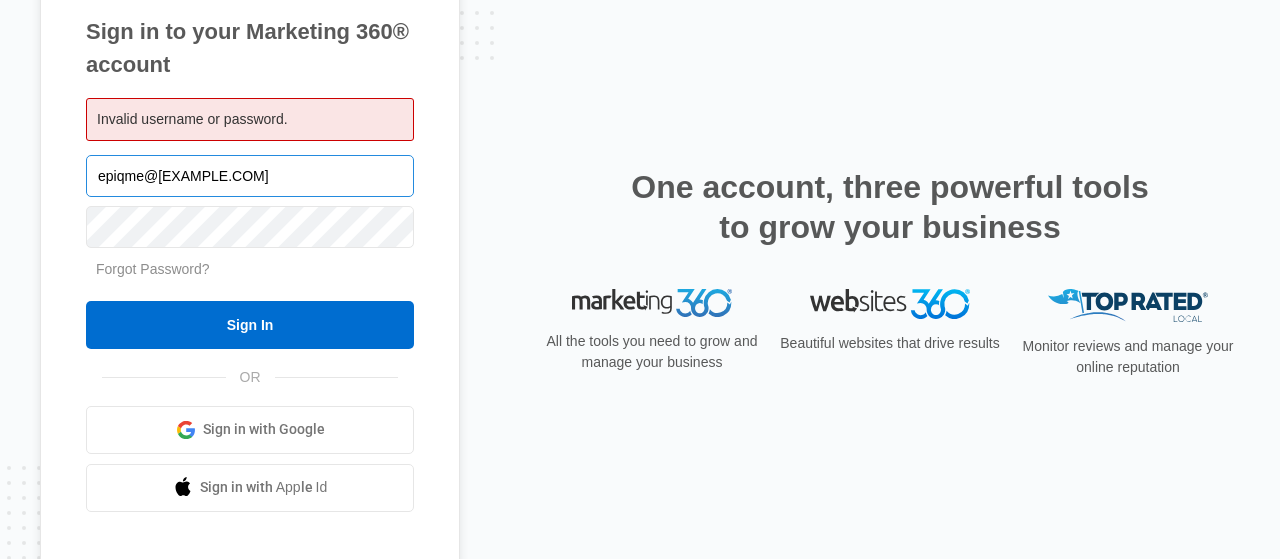 click on "[EMAIL]" at bounding box center (250, 176) 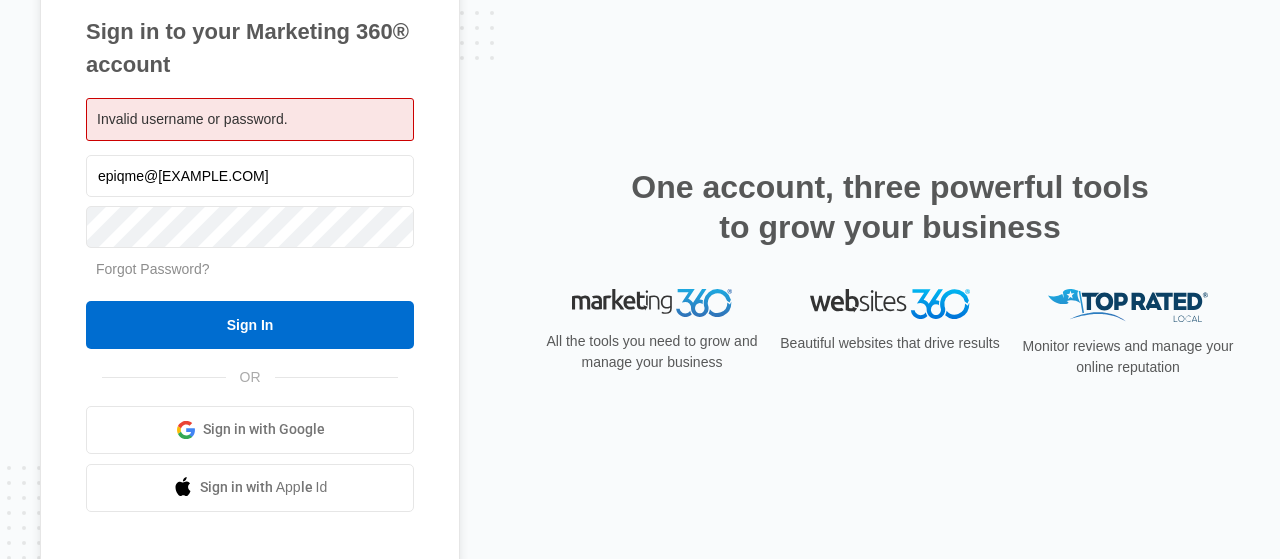 click on "Invalid username or password." at bounding box center [250, 119] 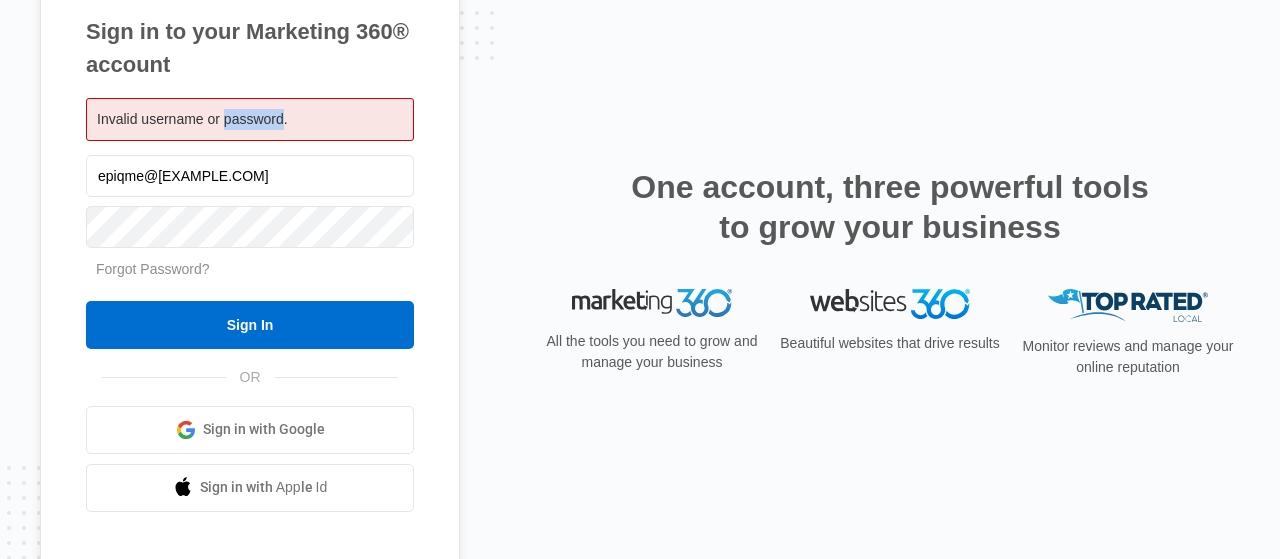 click on "Invalid username or password." at bounding box center (192, 119) 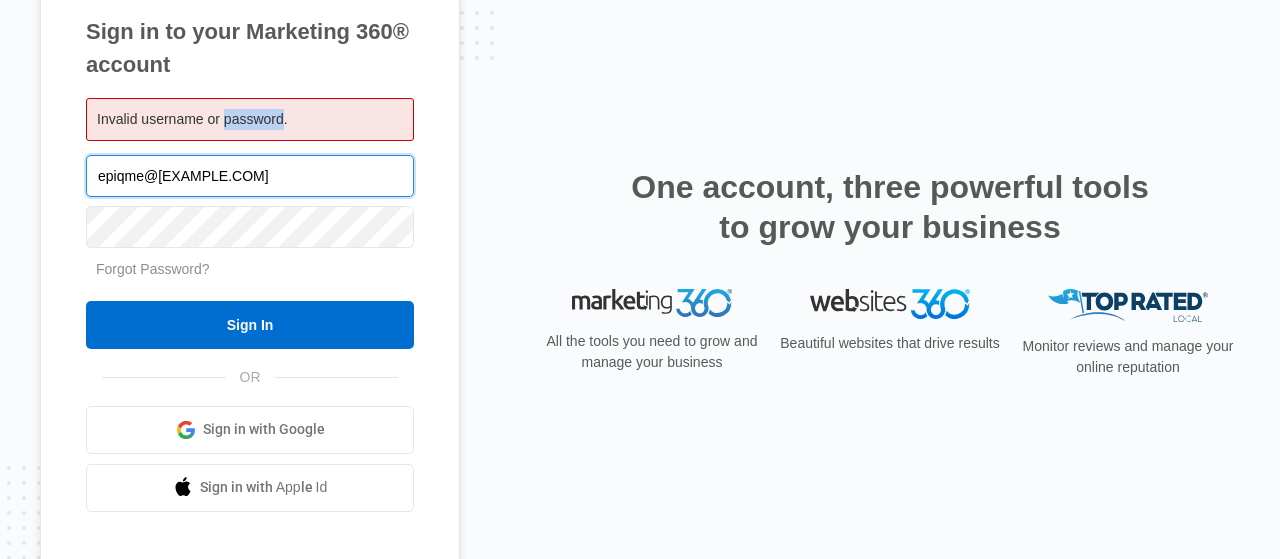 click on "[EMAIL]" at bounding box center (250, 176) 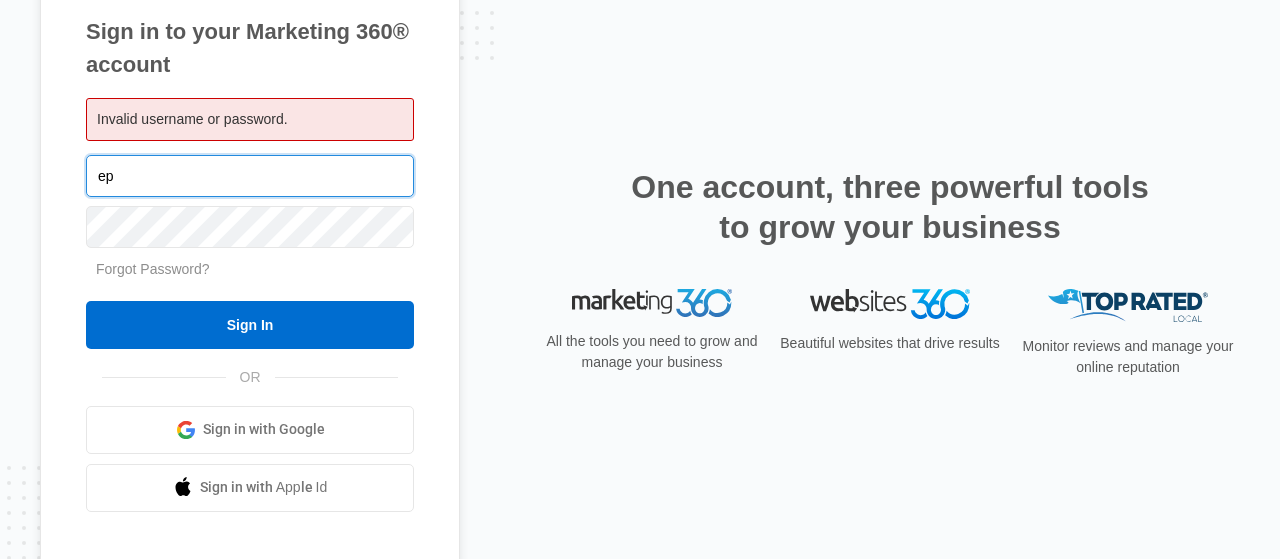 type on "e" 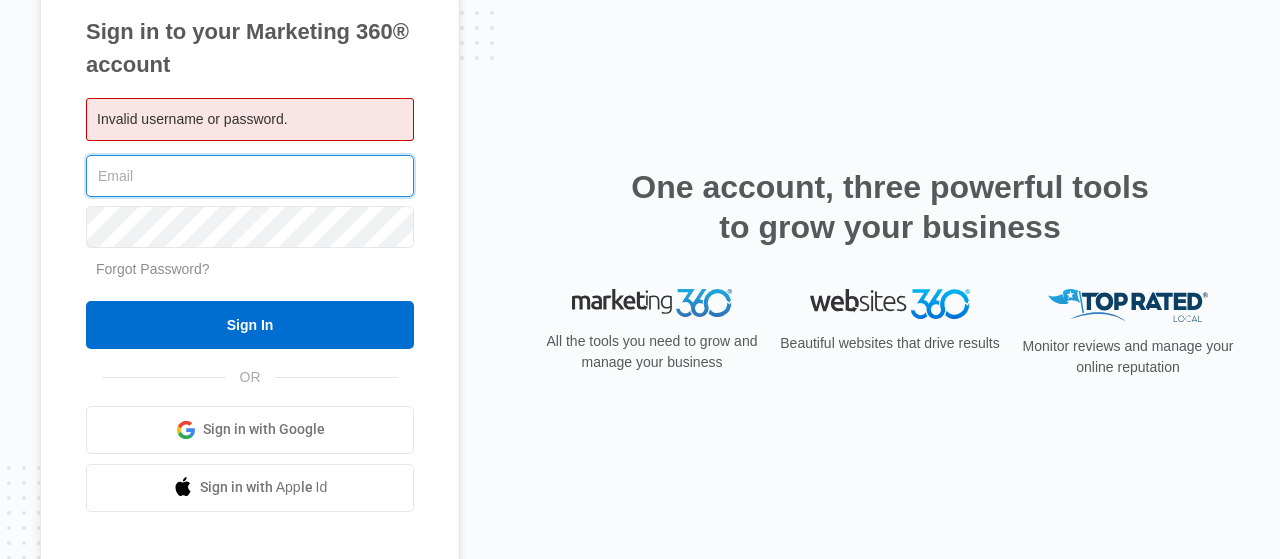 click at bounding box center (250, 176) 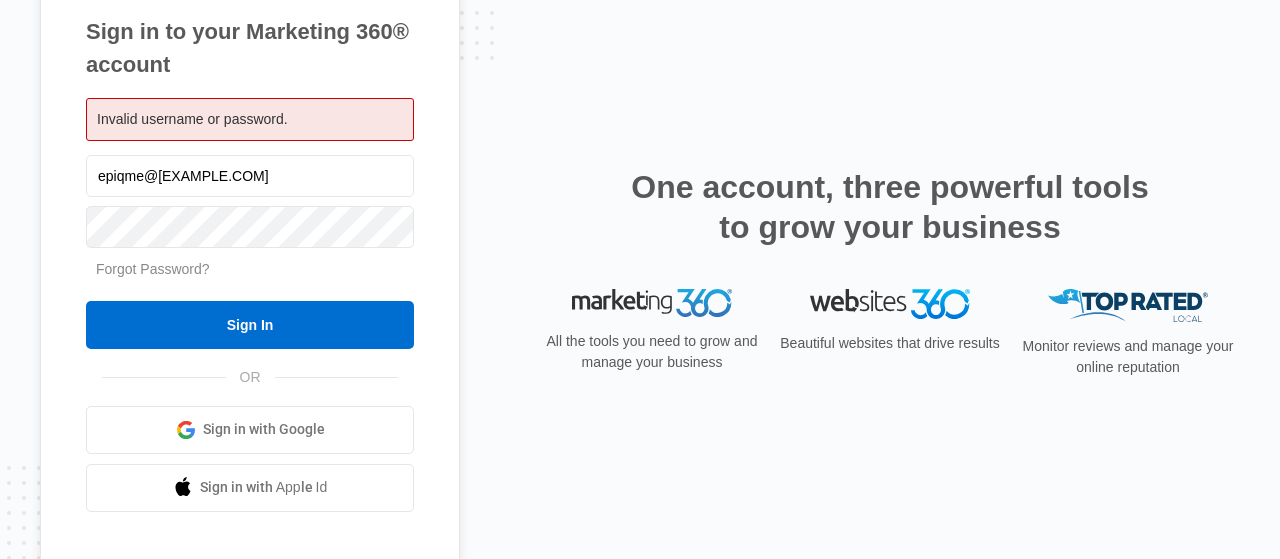 click on "Forgot Password?" at bounding box center [153, 269] 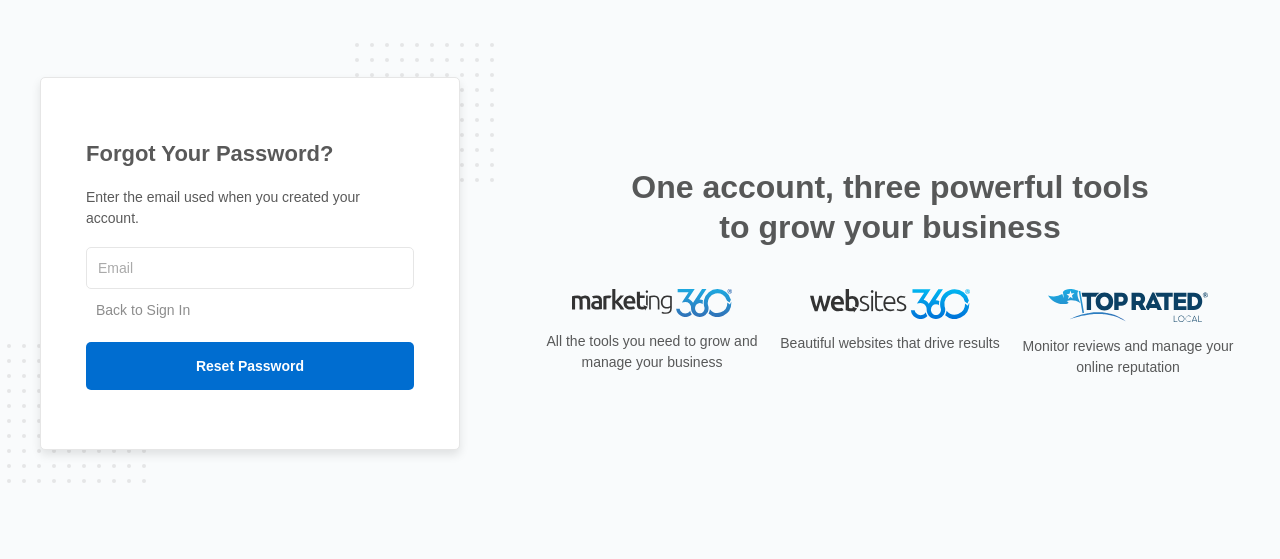 scroll, scrollTop: 0, scrollLeft: 0, axis: both 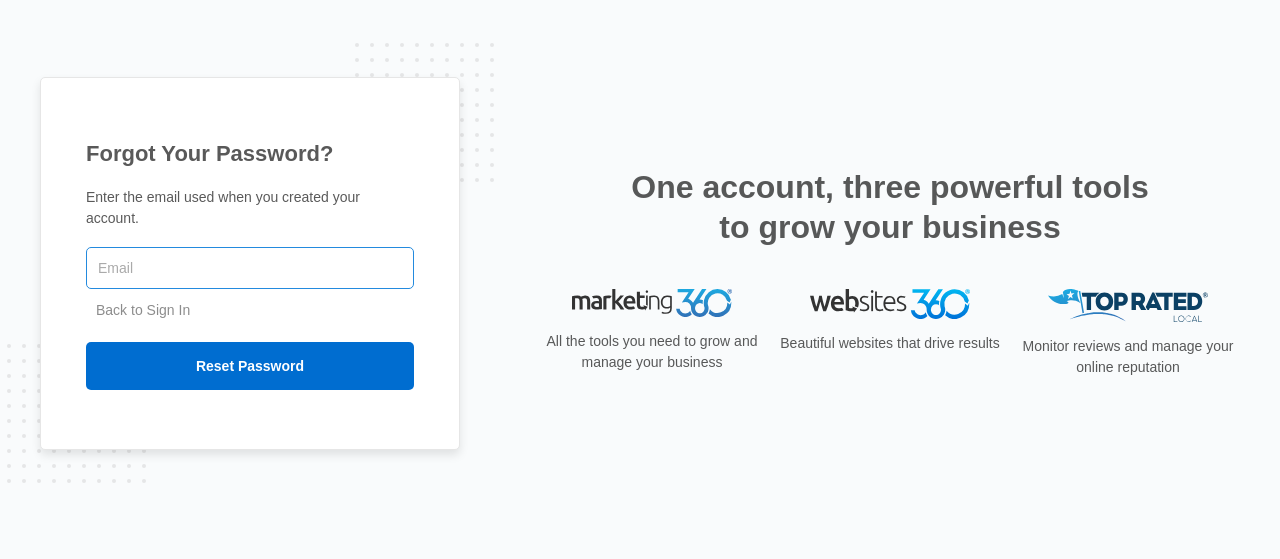 click at bounding box center (250, 268) 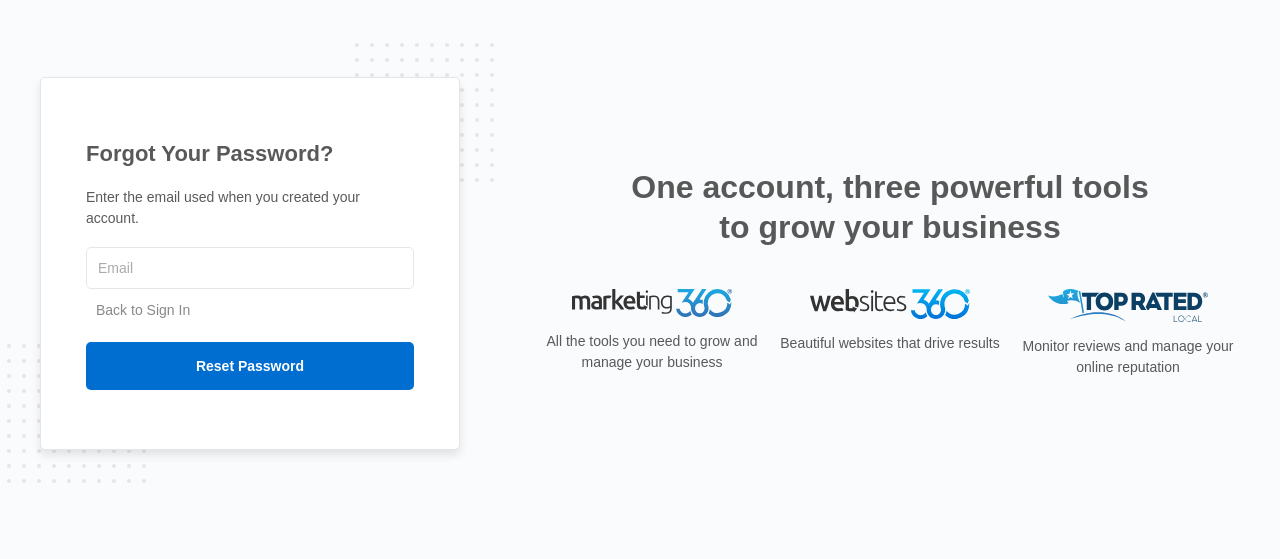 type on "[EMAIL]" 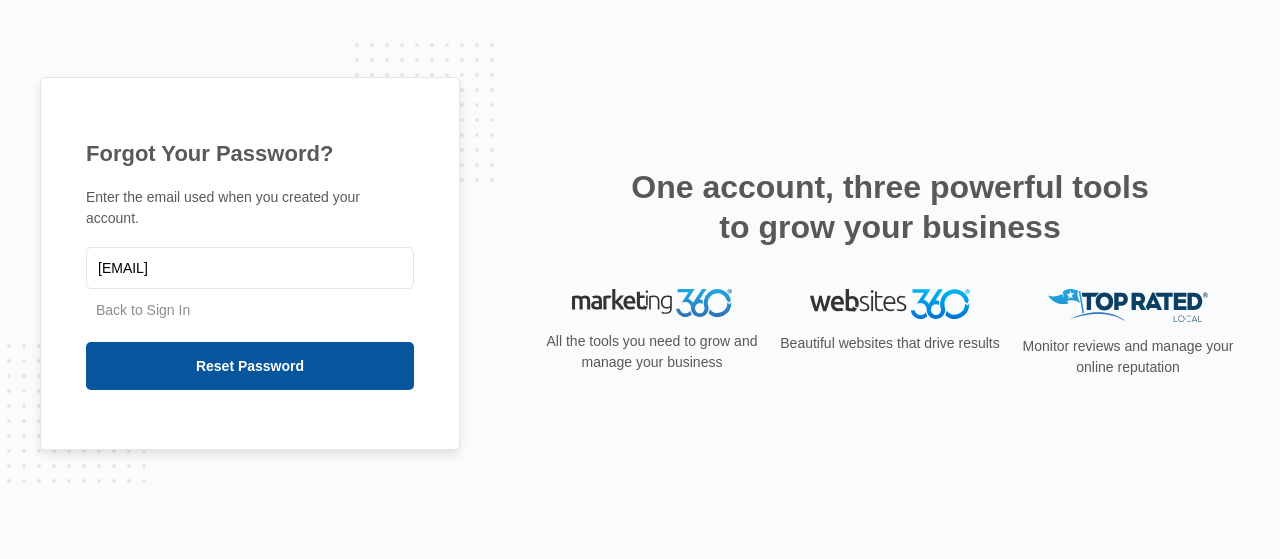 click on "Reset Password" at bounding box center (250, 366) 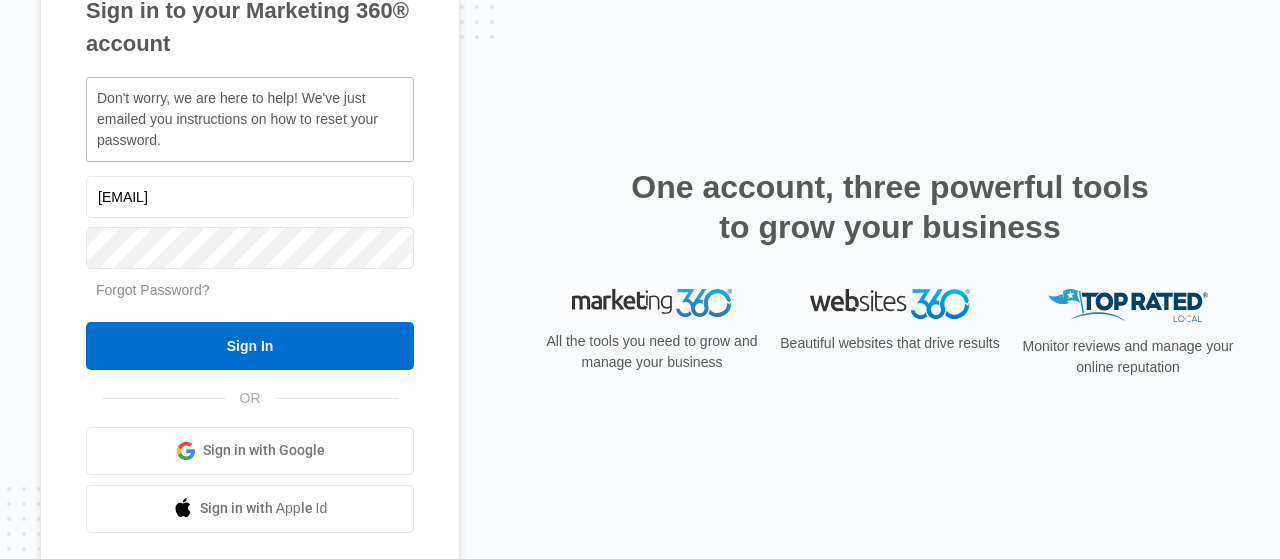 scroll, scrollTop: 0, scrollLeft: 0, axis: both 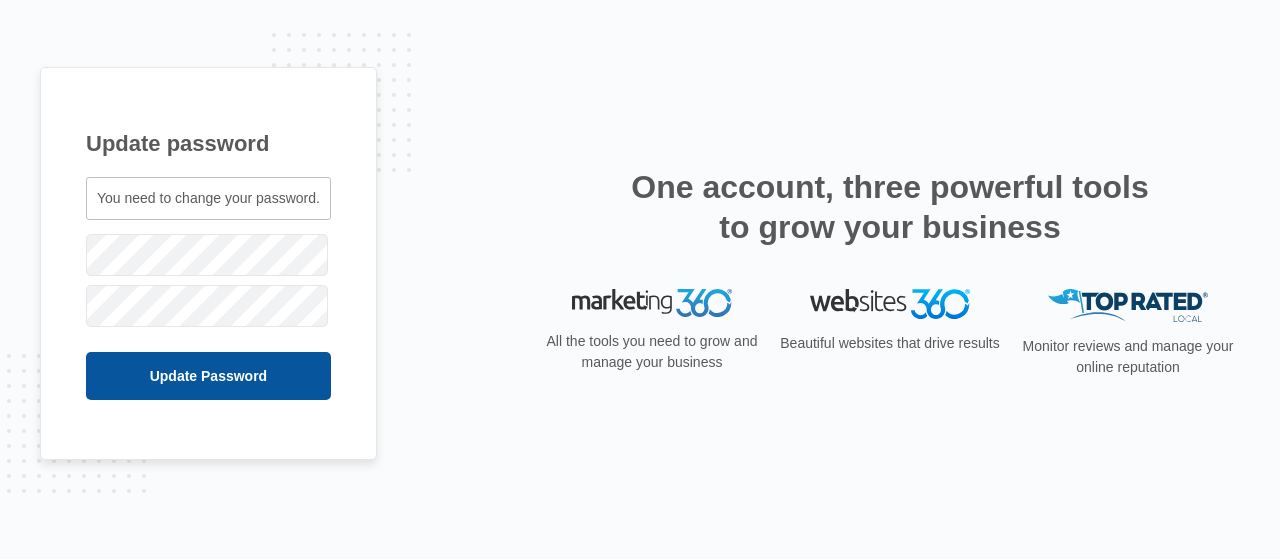 click on "Update Password" at bounding box center (208, 376) 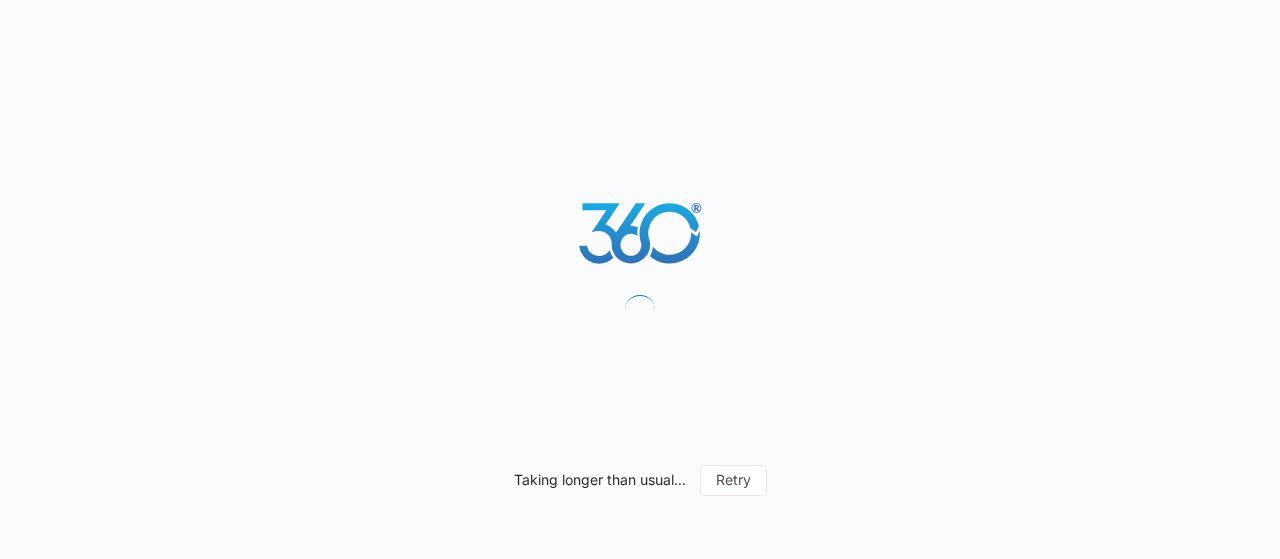 scroll, scrollTop: 0, scrollLeft: 0, axis: both 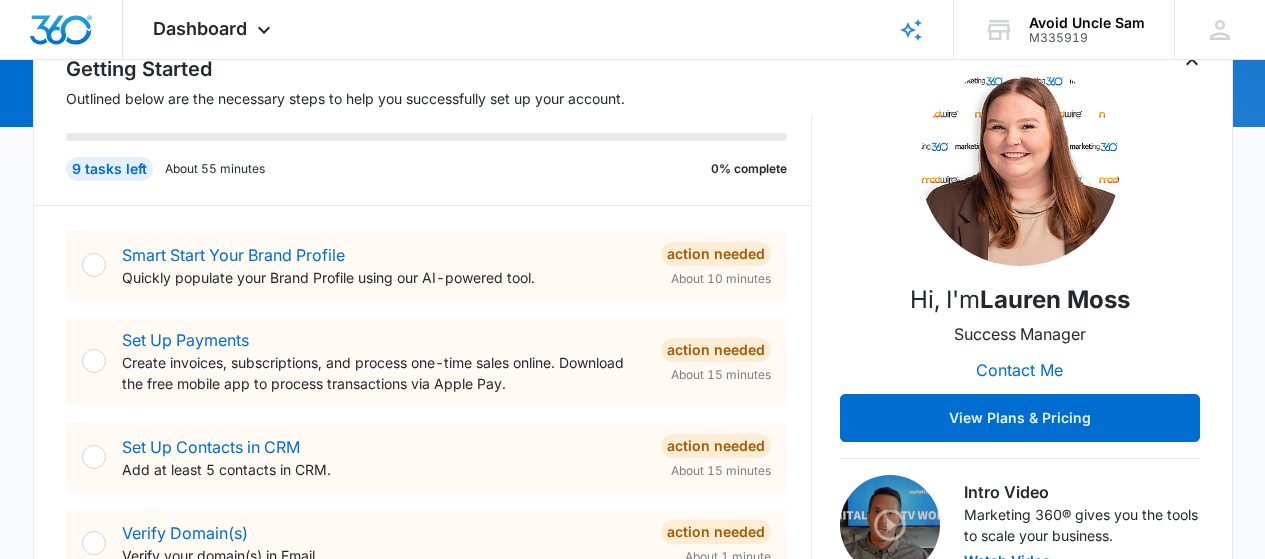click at bounding box center (94, 265) 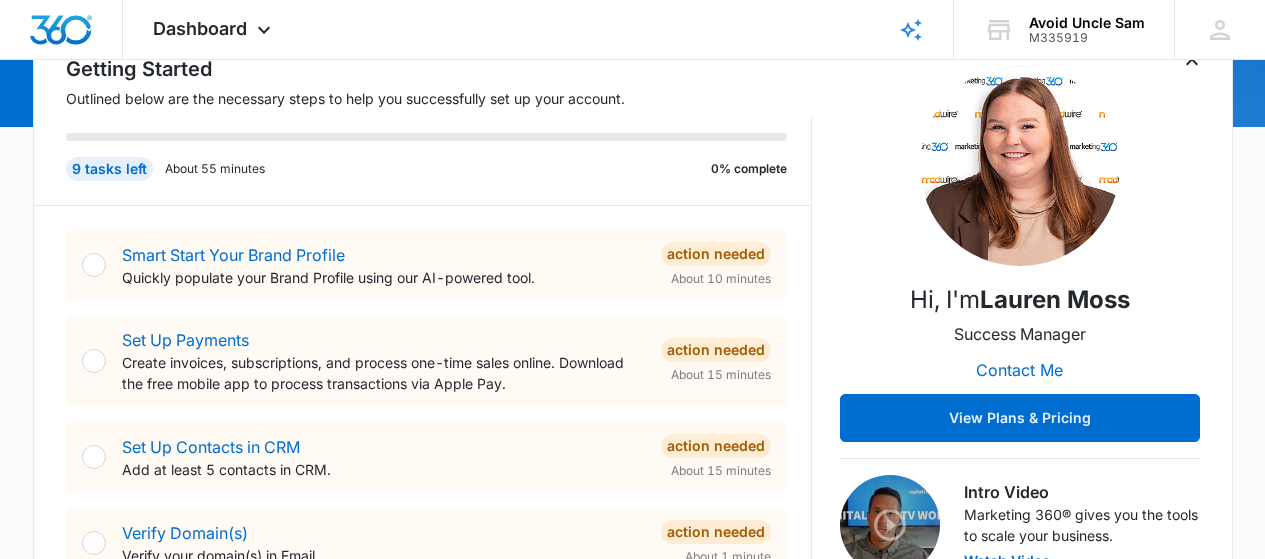 click at bounding box center [94, 265] 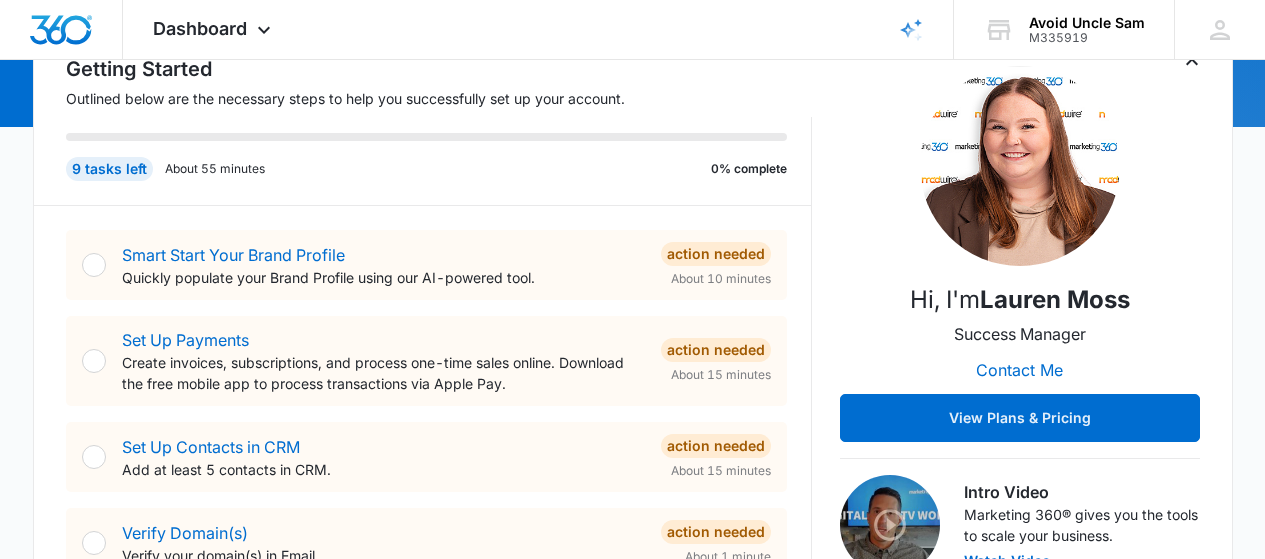 click on "Action Needed" at bounding box center (716, 254) 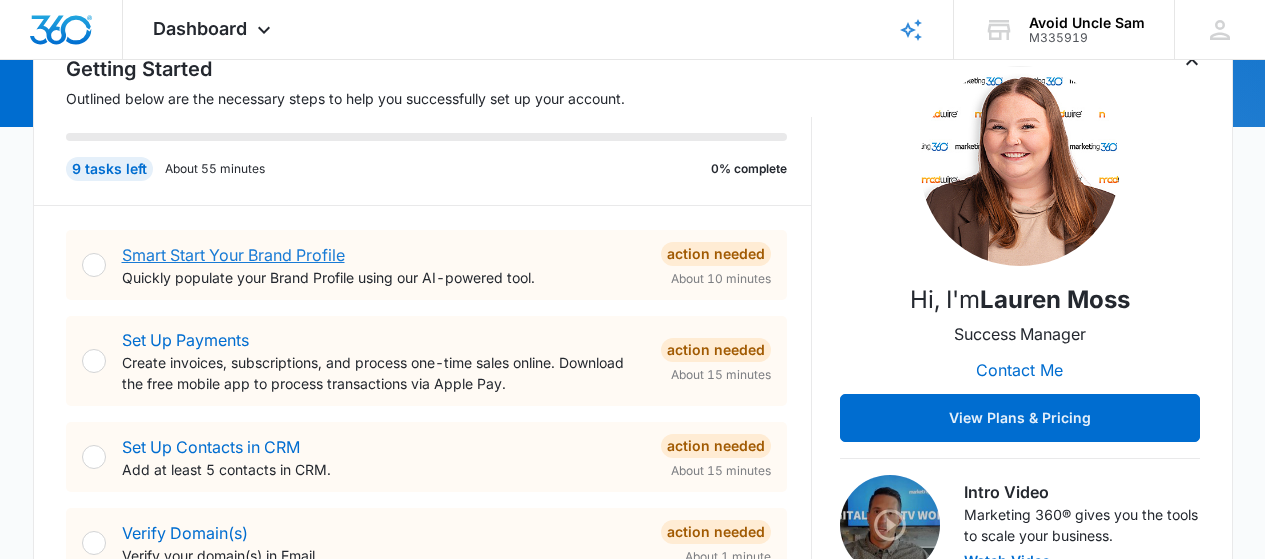click on "Smart Start Your Brand Profile" at bounding box center (233, 255) 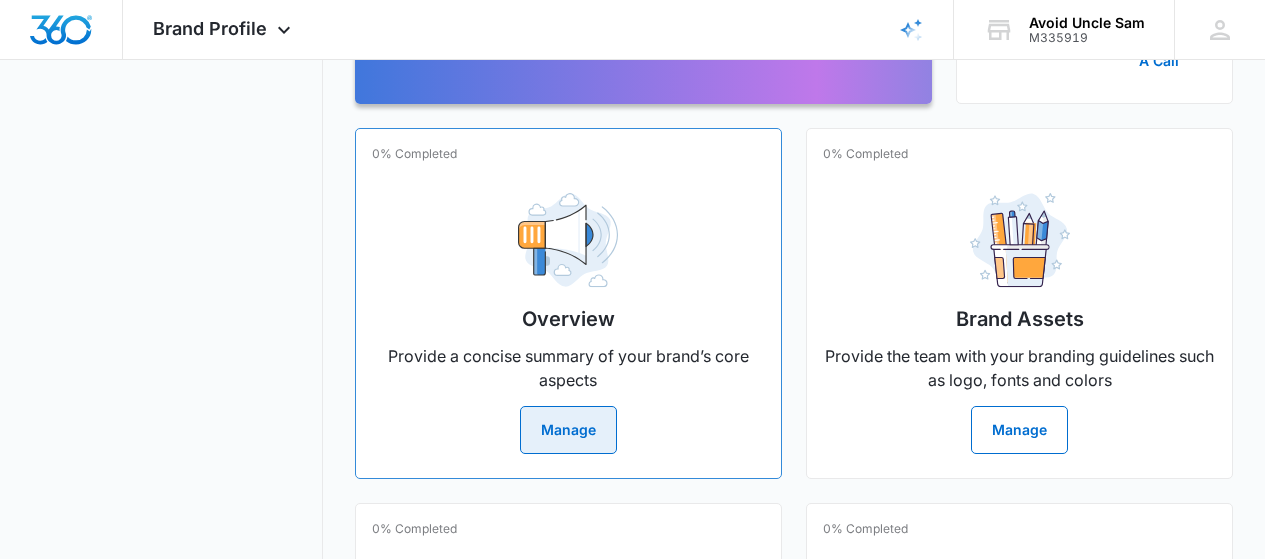 scroll, scrollTop: 466, scrollLeft: 0, axis: vertical 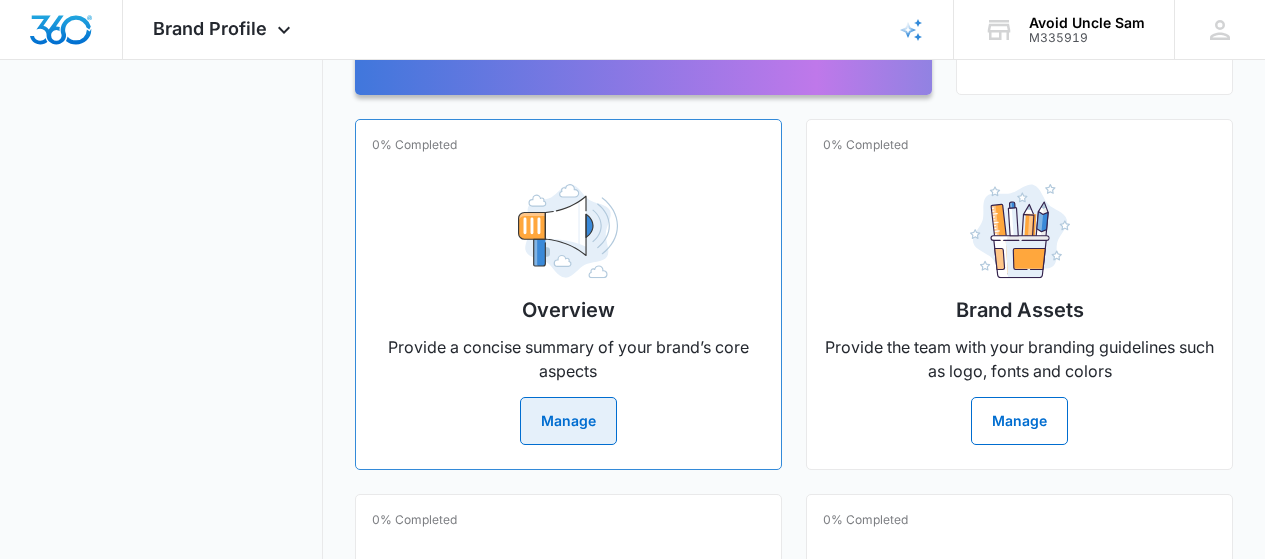 click on "Manage" at bounding box center (568, 421) 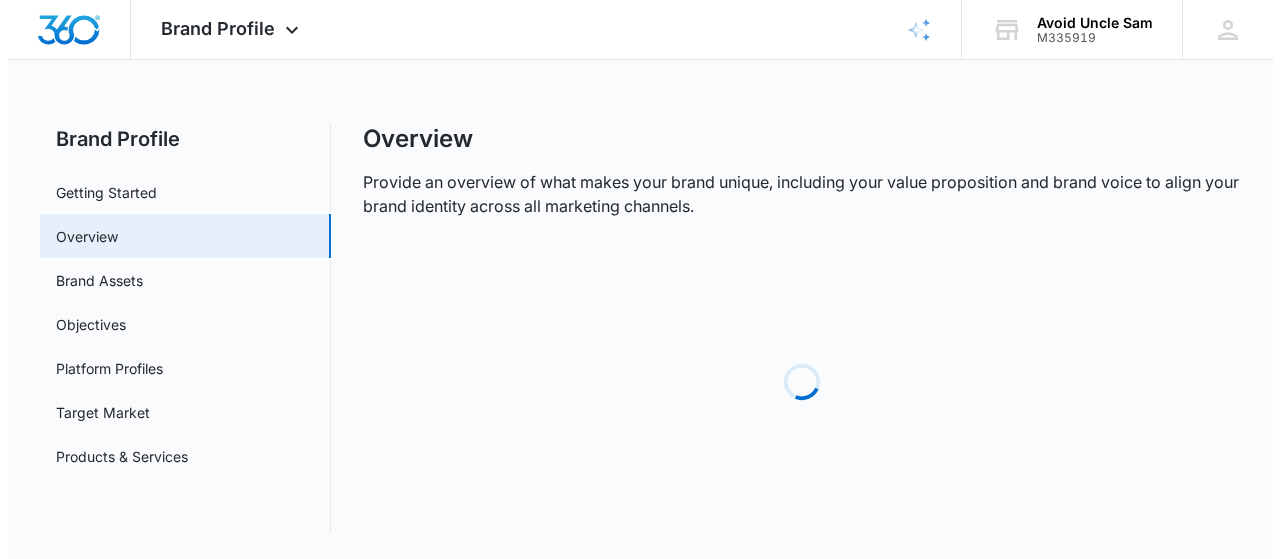 scroll, scrollTop: 0, scrollLeft: 0, axis: both 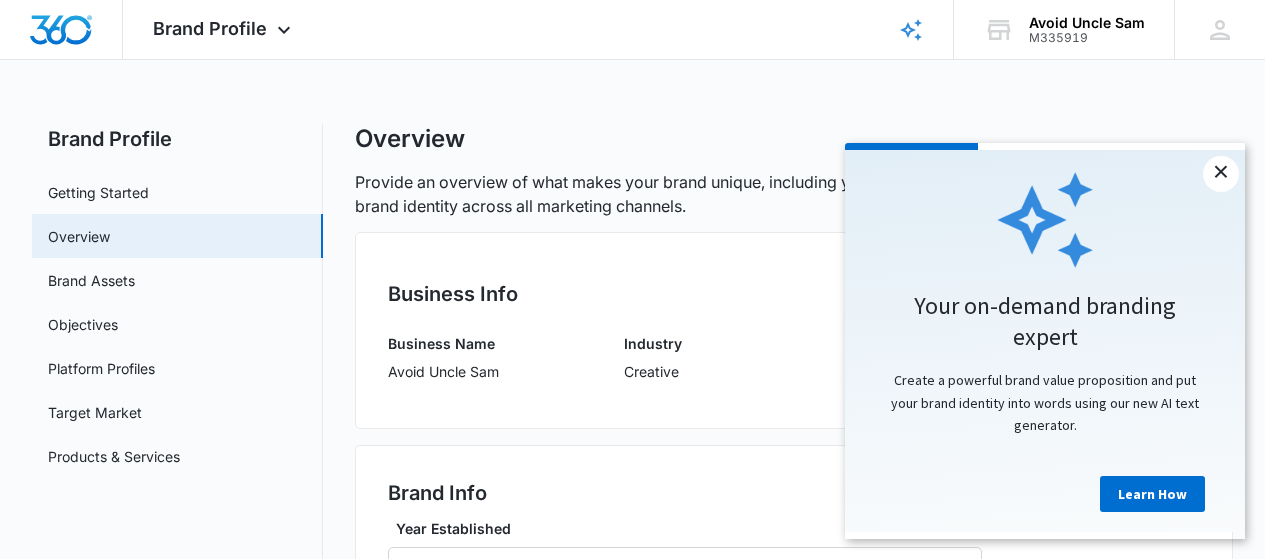 click on "×" at bounding box center [1221, 174] 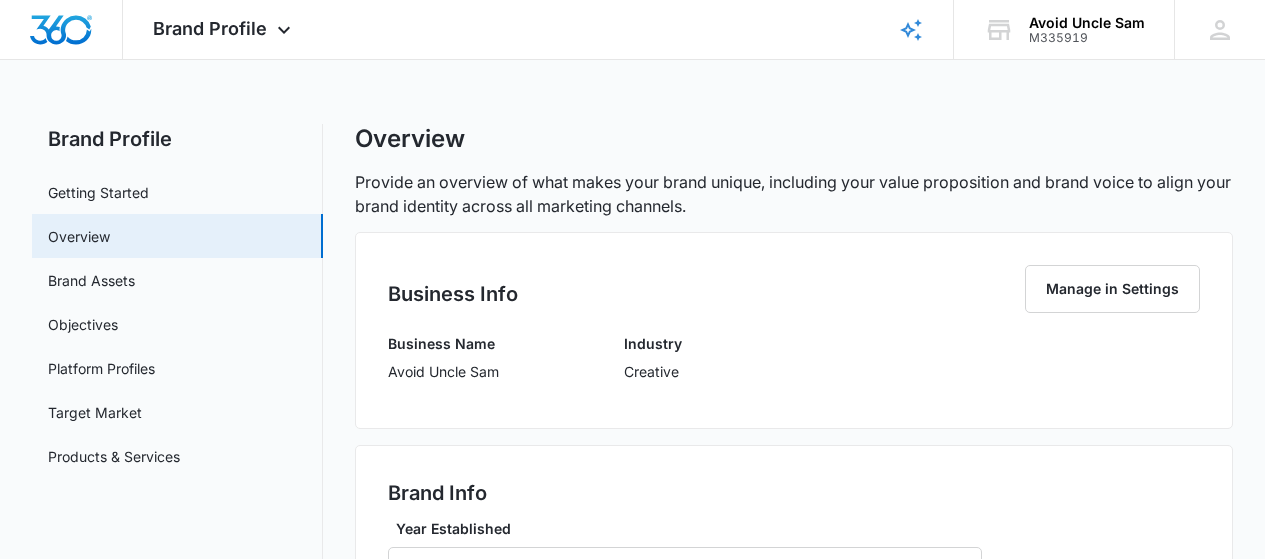 click on "Avoid Uncle Sam" at bounding box center (443, 371) 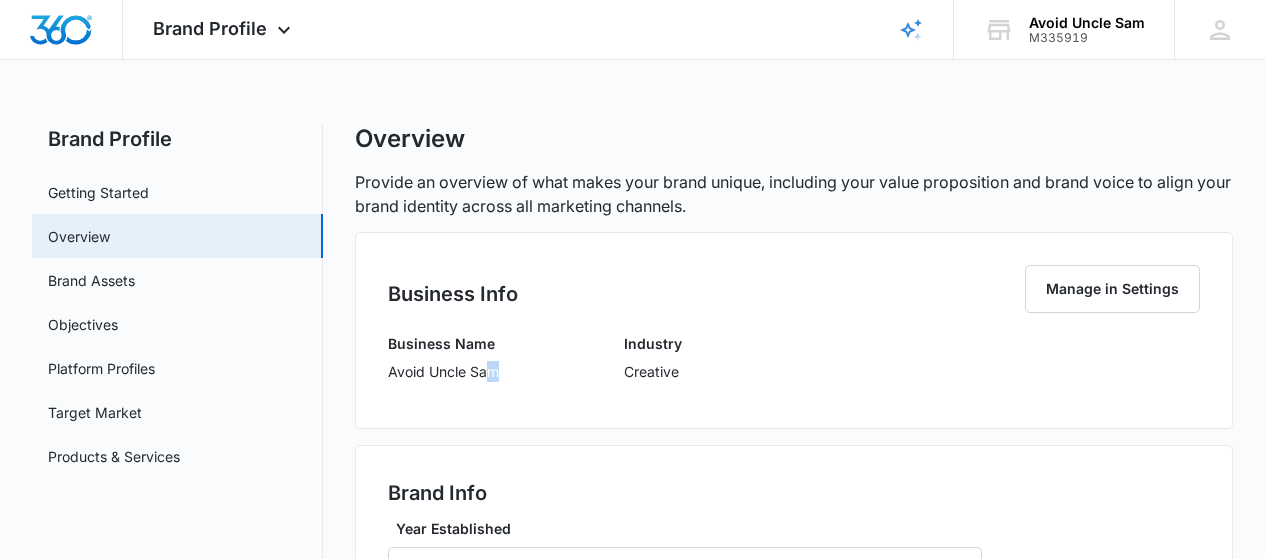 click on "Business Name Avoid Uncle Sam Industry Creative" at bounding box center [794, 364] 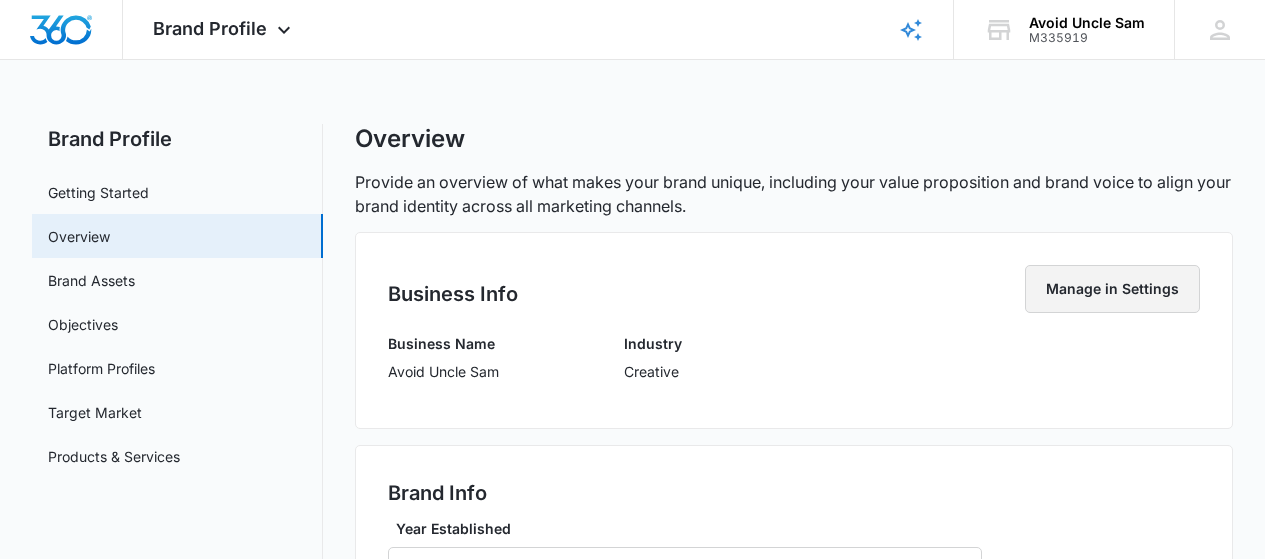 click on "Manage in Settings" at bounding box center (1112, 289) 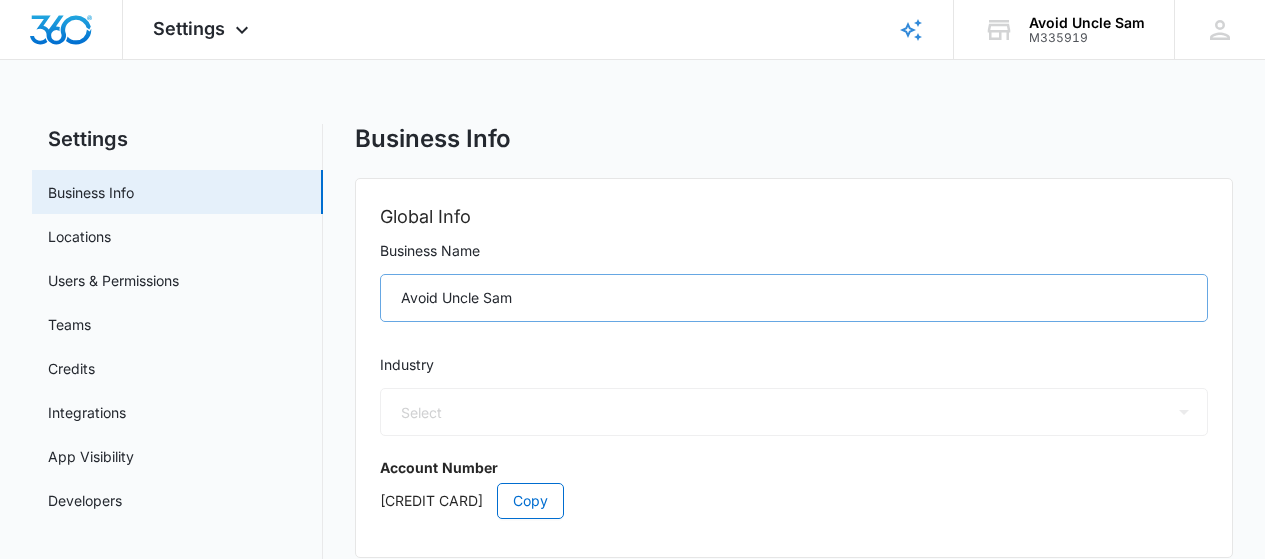 select on "US" 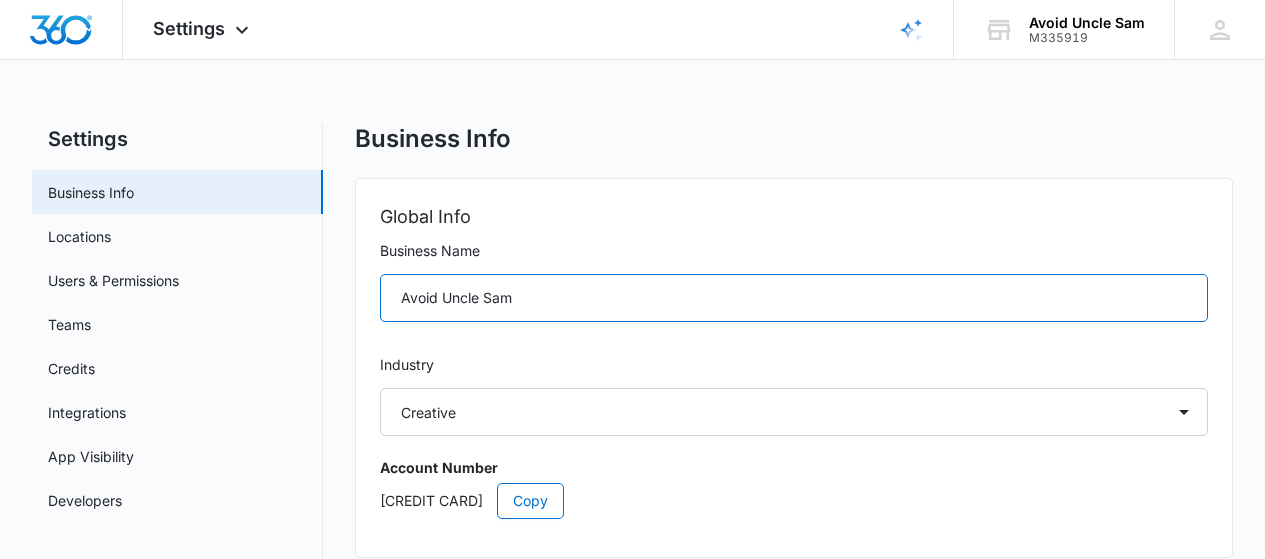 click on "Avoid Uncle Sam" at bounding box center [794, 298] 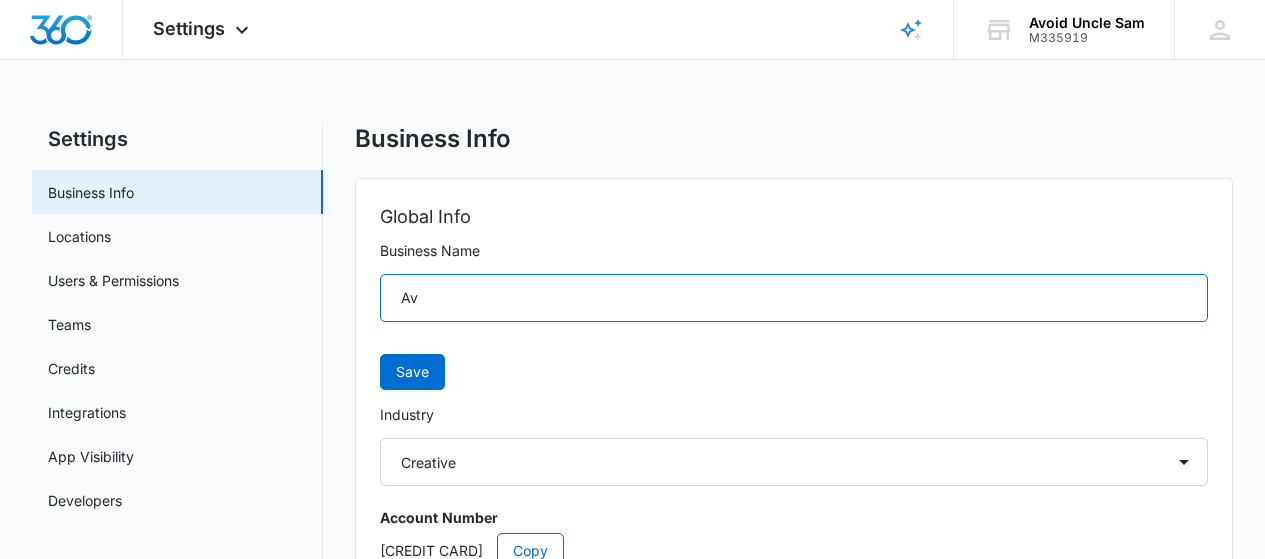 type on "A" 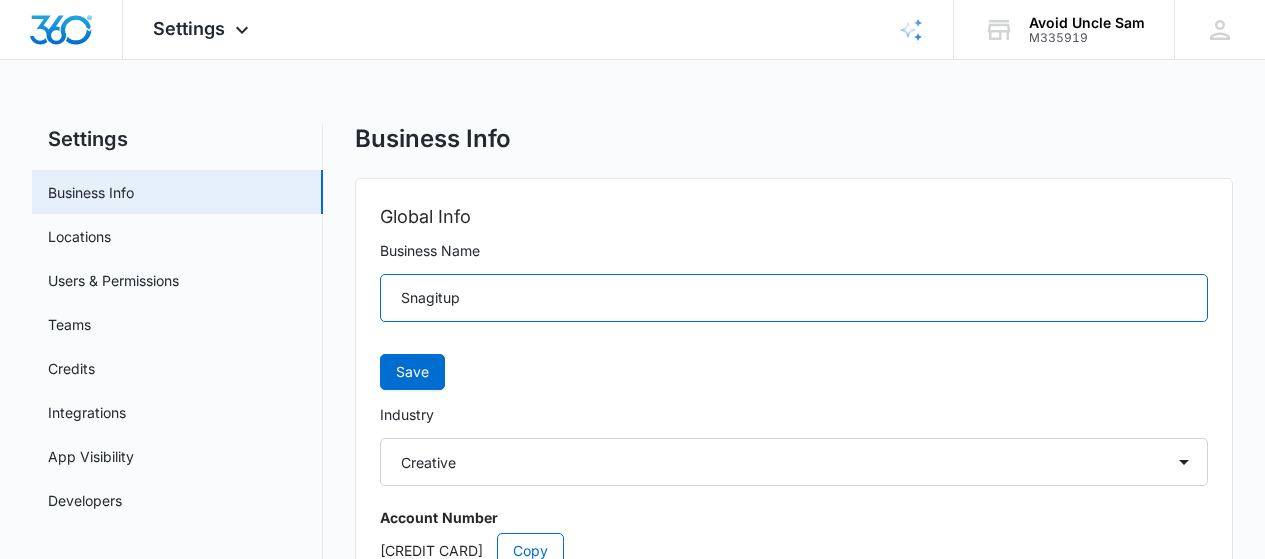 click on "Snagitup" at bounding box center [794, 298] 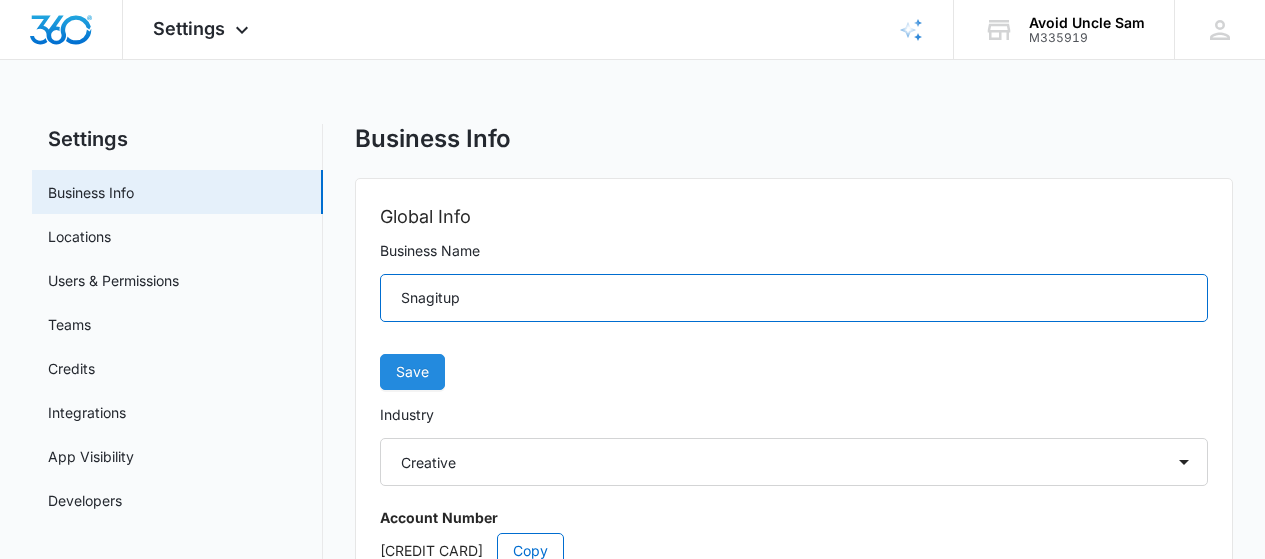 type on "Snagitup" 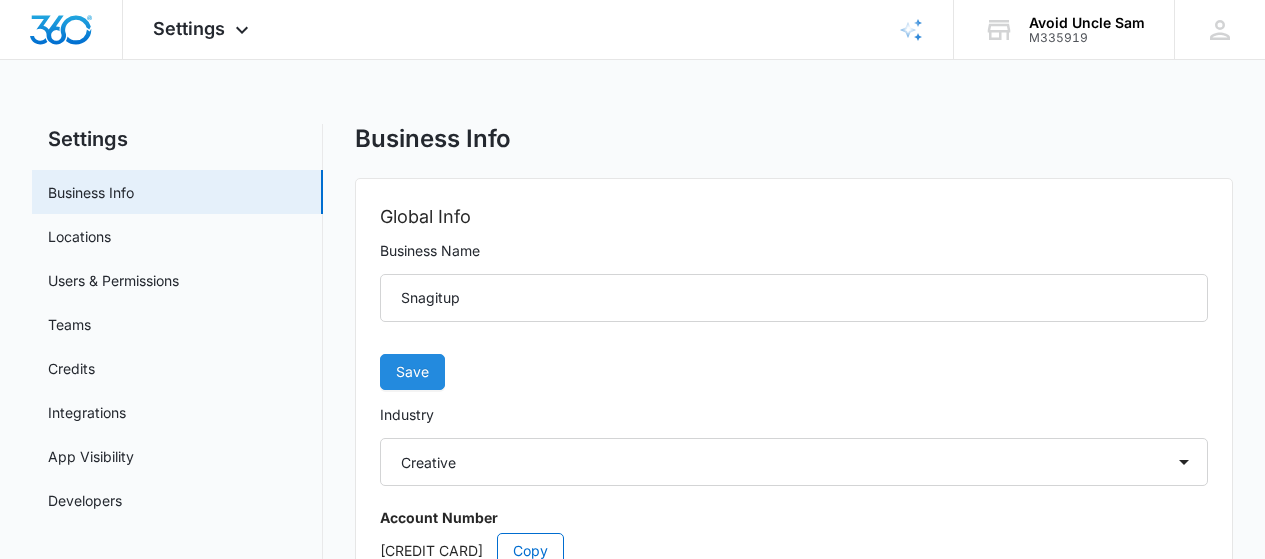 click on "Save" at bounding box center [412, 372] 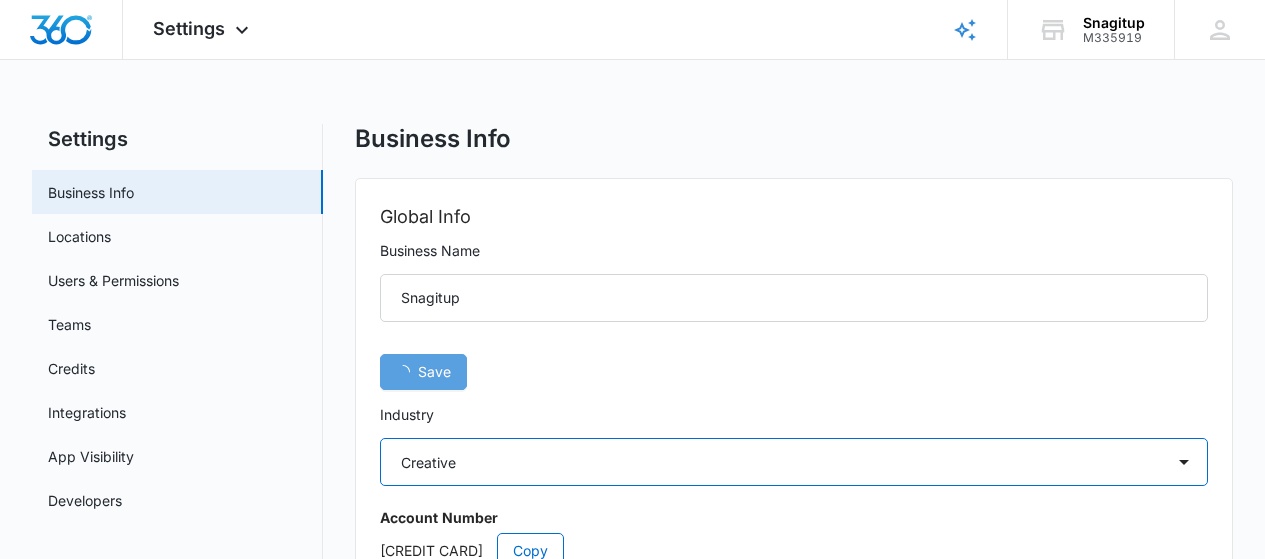 click on "Select Accounting / CPA Assisted Living Attorney / Law Firm Auto Repair Carpet Cleaning Child Care Child Care With Education Chiropractor Consultant Contractor Creative Dance Studio Dentist eCommerce Store Electrician Event Planner Financial Fitness / Trainer / Gym Flooring Contractor / Store Franchise Garage Door Contractor Higher Education House Cleaning HVAC Contractor Insurance Landscaping Lawn Care Marketing Agency Med Spa Medical Moving Company Optometrist / Eye Doctor Other Painting Contractor Personal Brand Pest Control Plumbing Contractor Preschools Real Estate Restaurant / Bar Retail Store Roofing Salon / Barber Shop Self Storage Center Spa Therapist Tree Service Venue / Events Veterinarian" at bounding box center [794, 462] 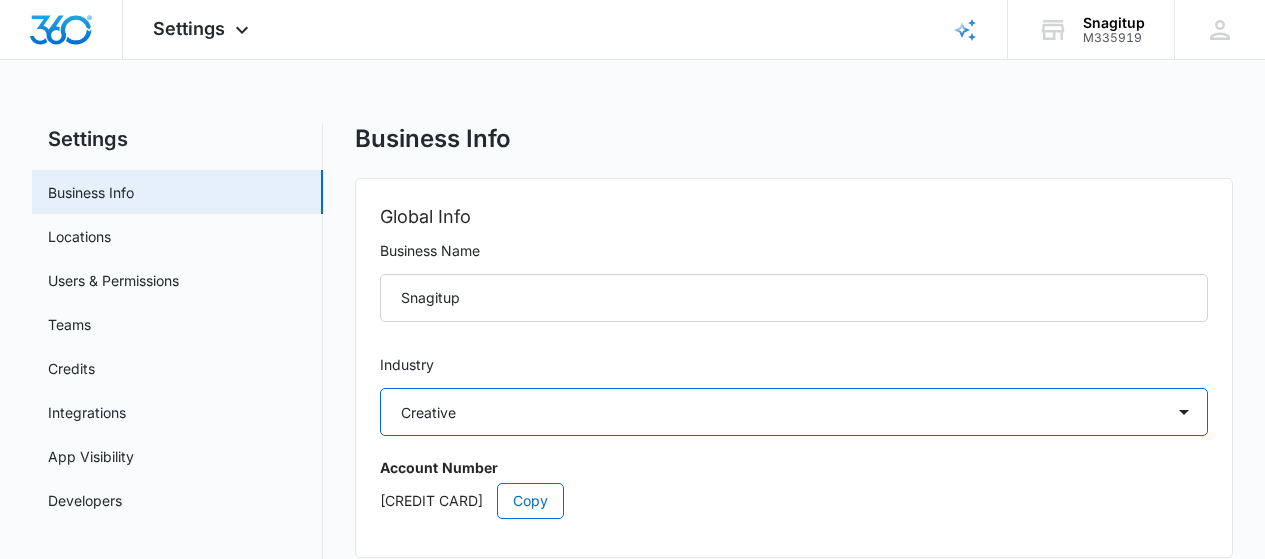click on "Select Accounting / CPA Assisted Living Attorney / Law Firm Auto Repair Carpet Cleaning Child Care Child Care With Education Chiropractor Consultant Contractor Creative Dance Studio Dentist eCommerce Store Electrician Event Planner Financial Fitness / Trainer / Gym Flooring Contractor / Store Franchise Garage Door Contractor Higher Education House Cleaning HVAC Contractor Insurance Landscaping Lawn Care Marketing Agency Med Spa Medical Moving Company Optometrist / Eye Doctor Other Painting Contractor Personal Brand Pest Control Plumbing Contractor Preschools Real Estate Restaurant / Bar Retail Store Roofing Salon / Barber Shop Self Storage Center Spa Therapist Tree Service Venue / Events Veterinarian" at bounding box center [794, 412] 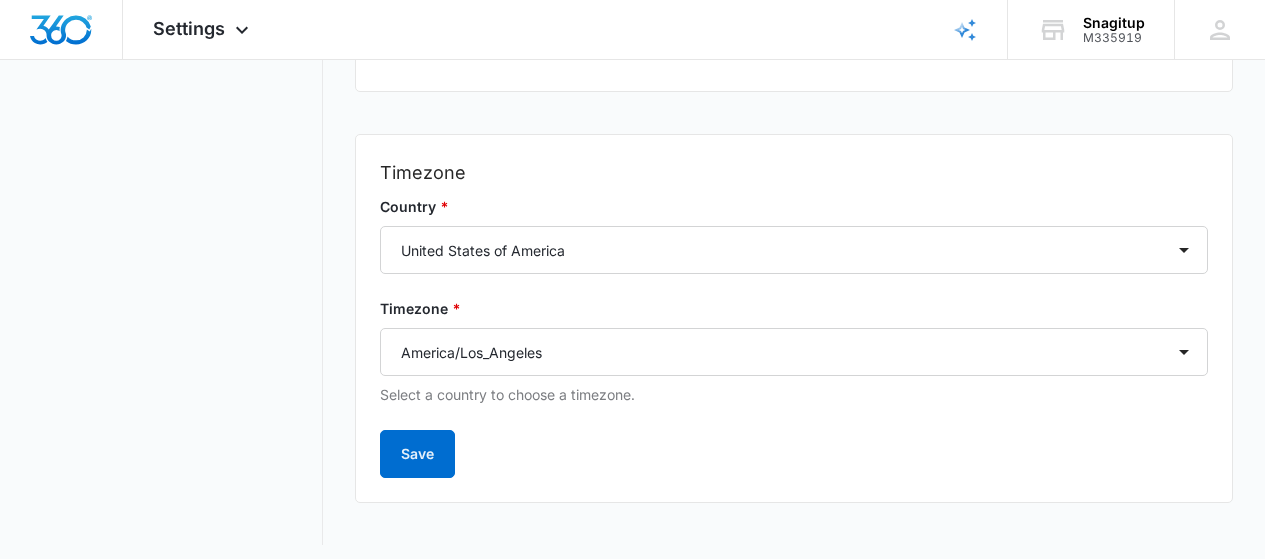 scroll, scrollTop: 476, scrollLeft: 0, axis: vertical 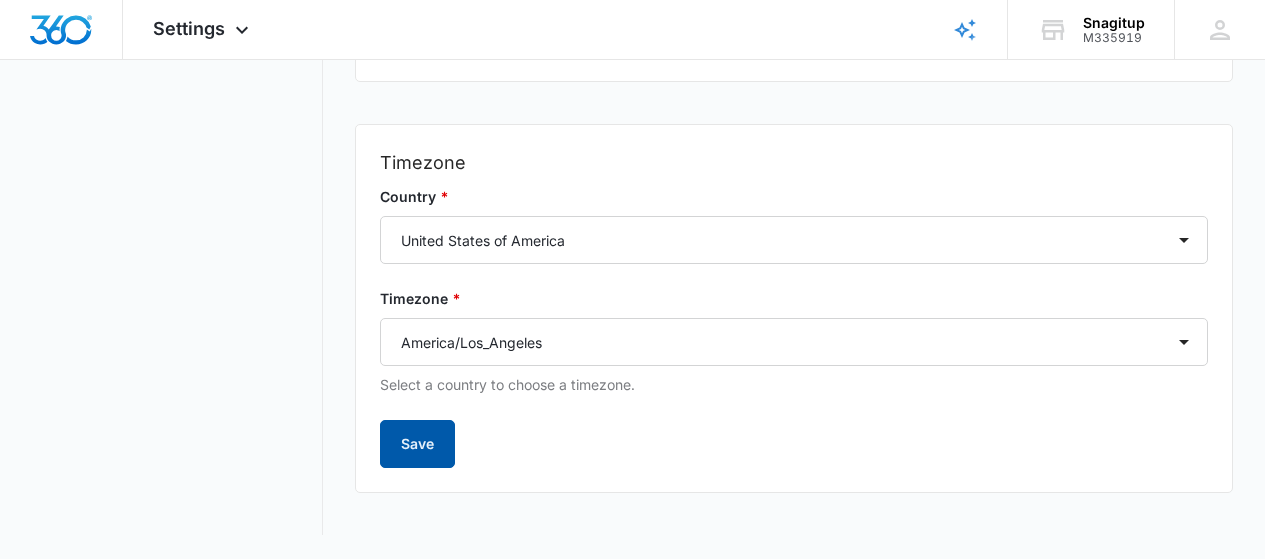 click on "Save" at bounding box center [417, 444] 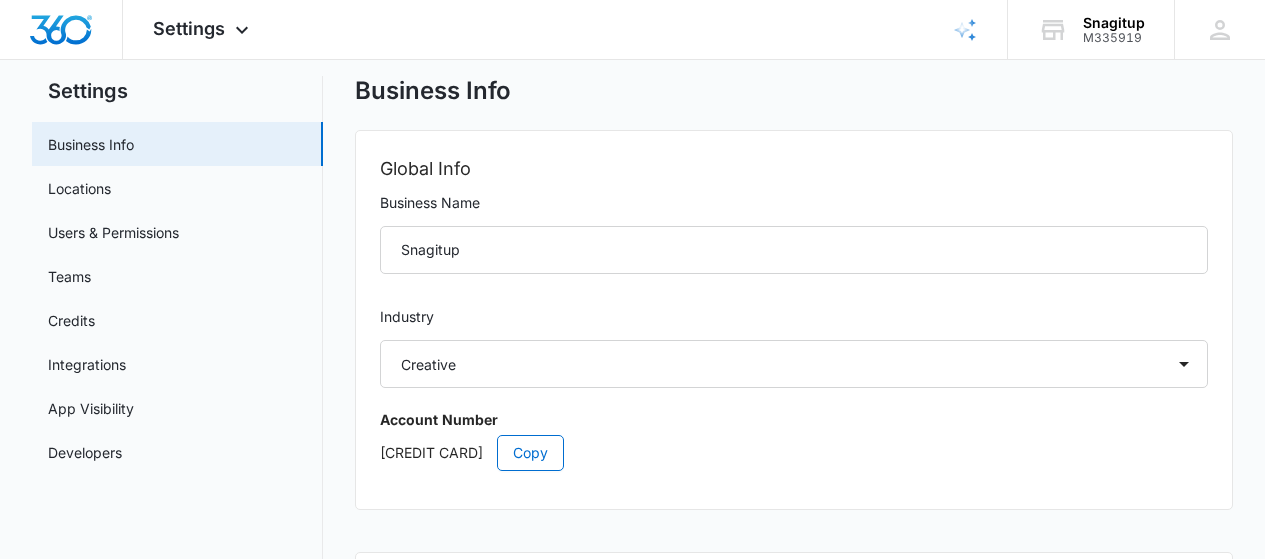scroll, scrollTop: 66, scrollLeft: 0, axis: vertical 